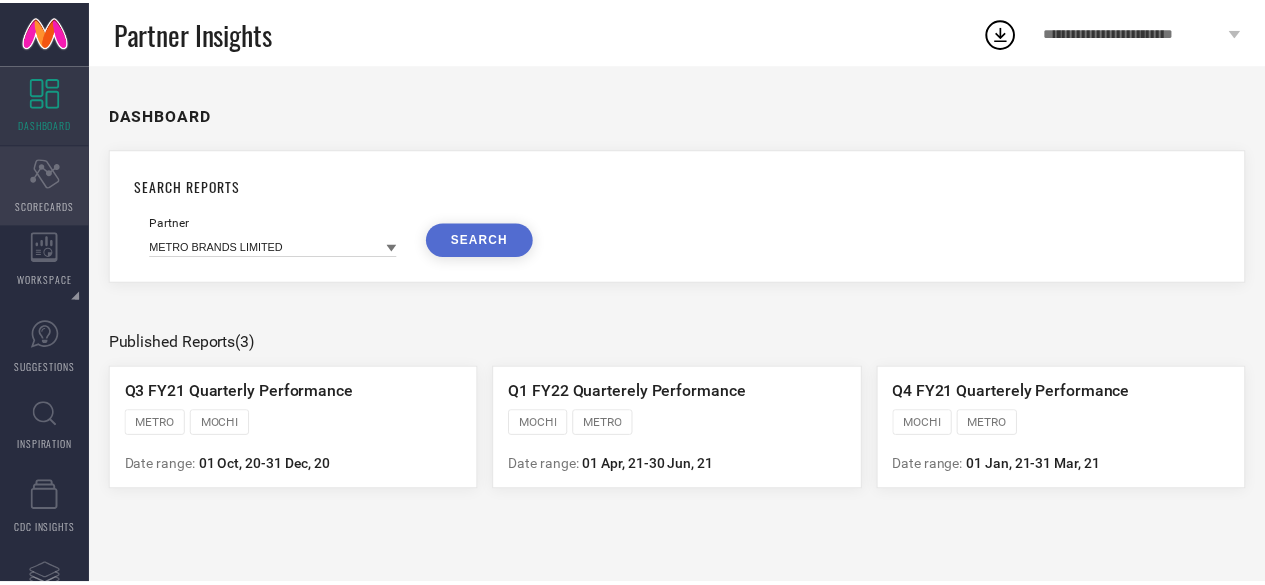 scroll, scrollTop: 0, scrollLeft: 0, axis: both 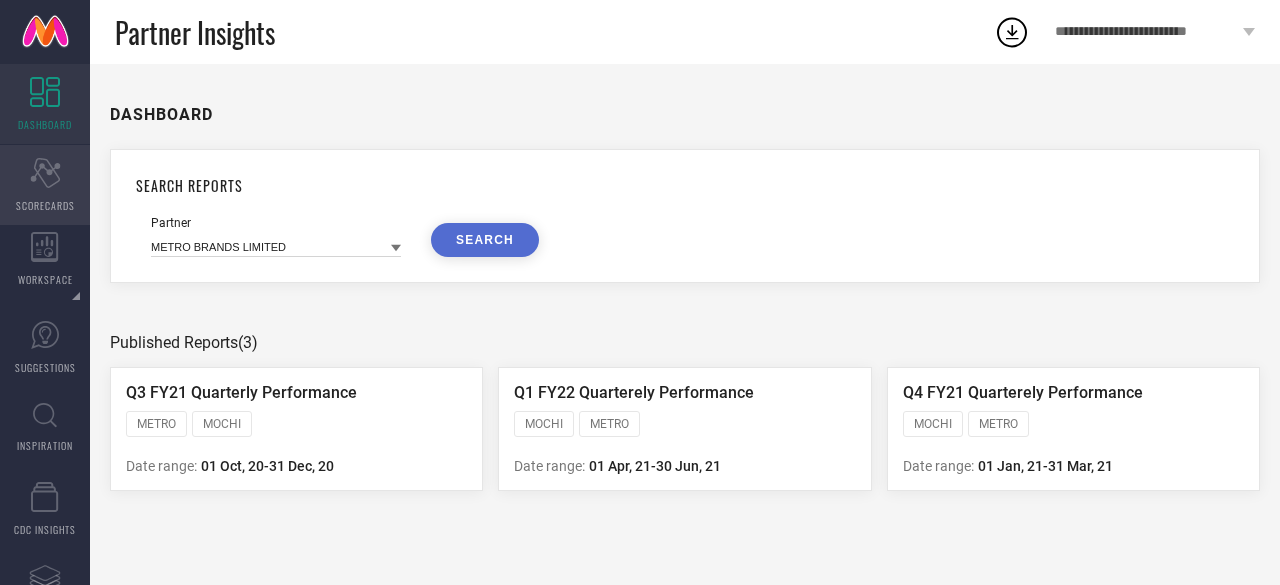 click on "Scorecard" 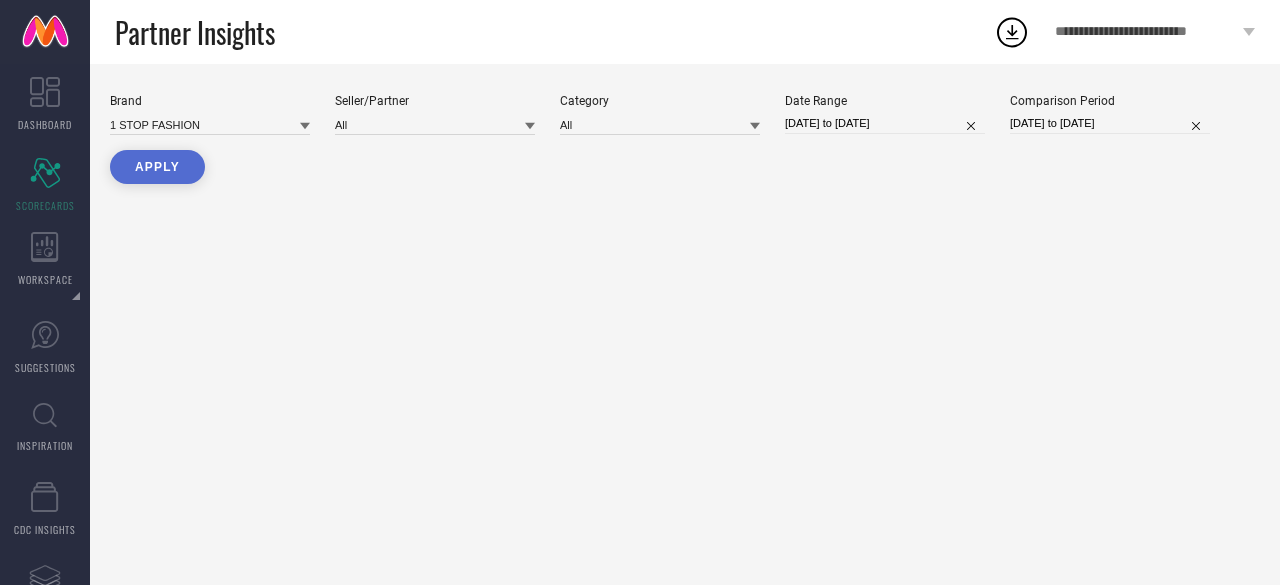 type on "All" 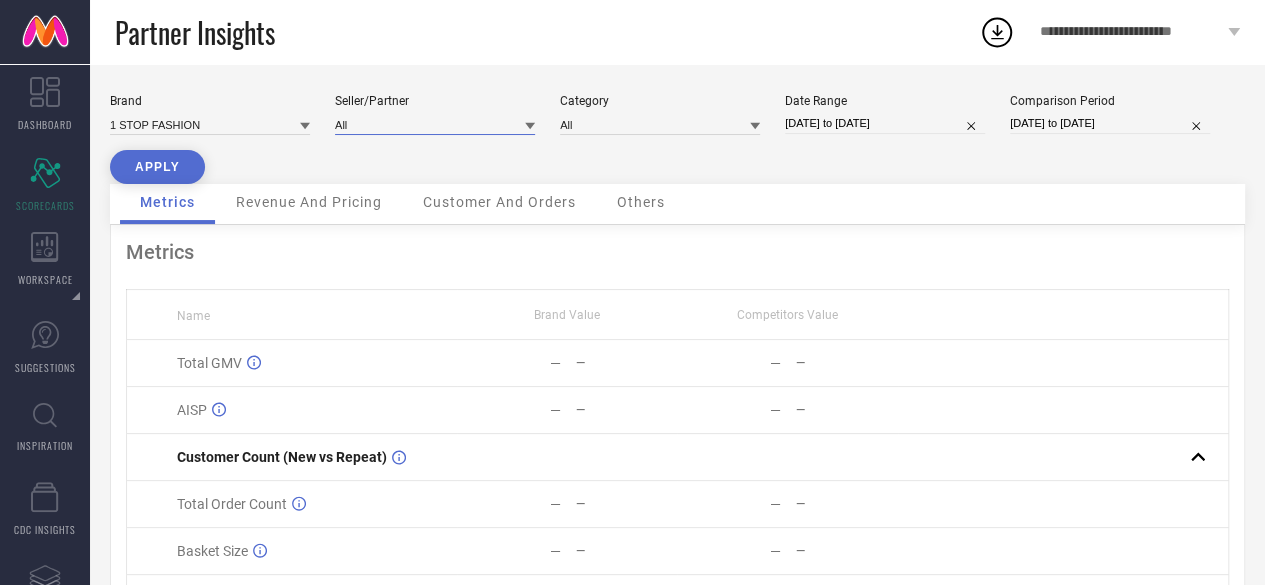 click at bounding box center [435, 124] 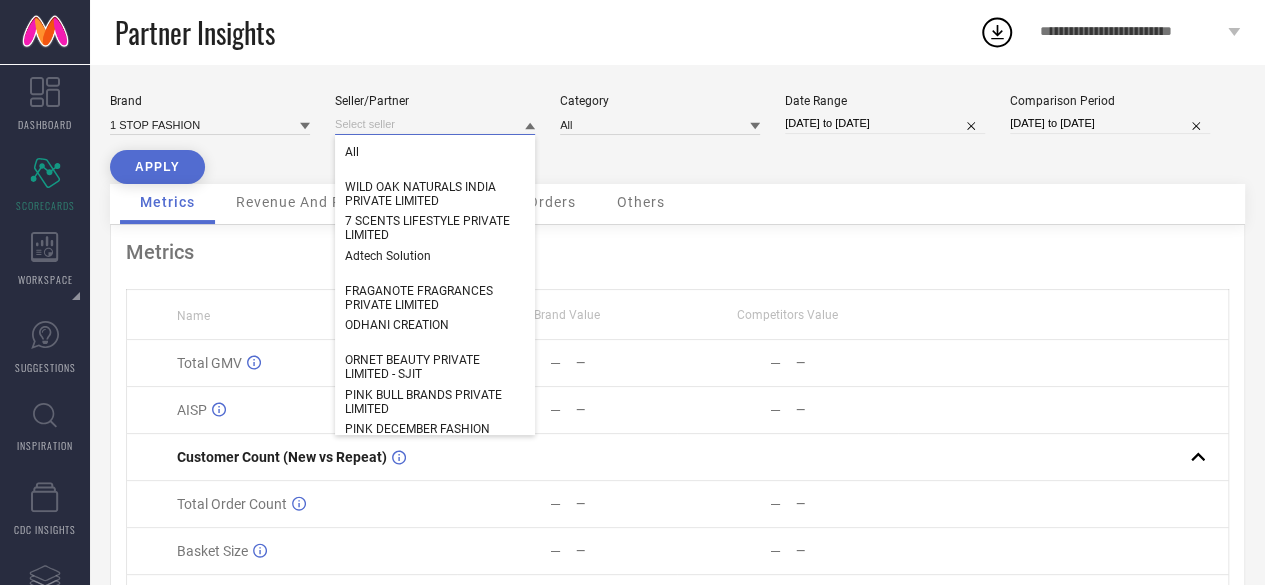 click at bounding box center (435, 124) 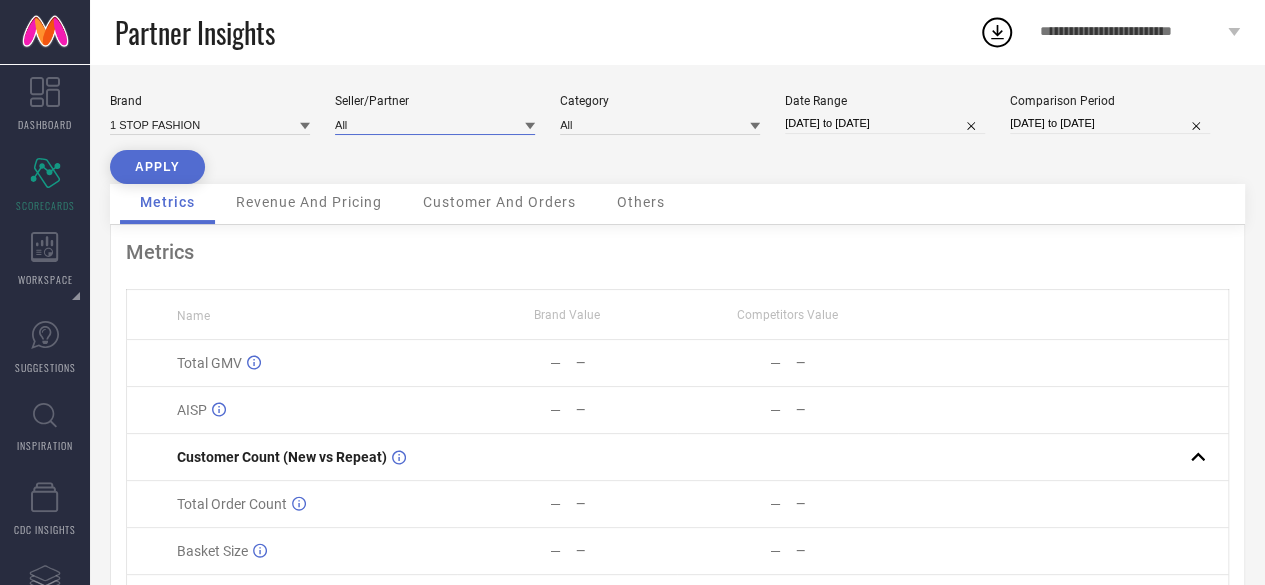 paste on "NANGALIA RUCHIRA" 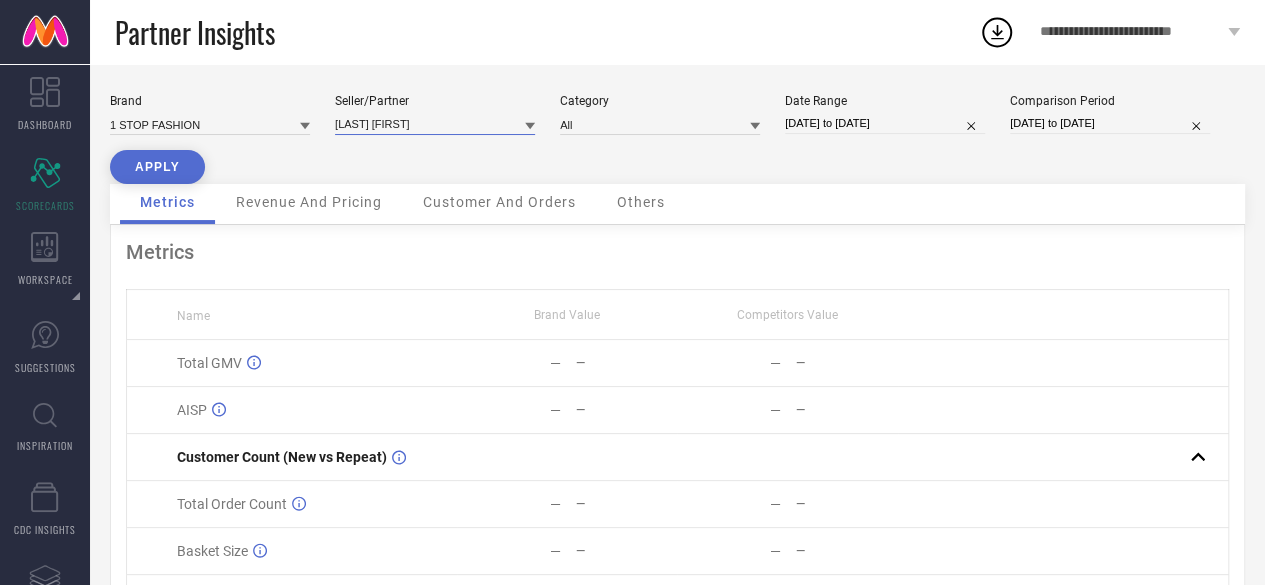type on "NANGALIA RUCHIRA" 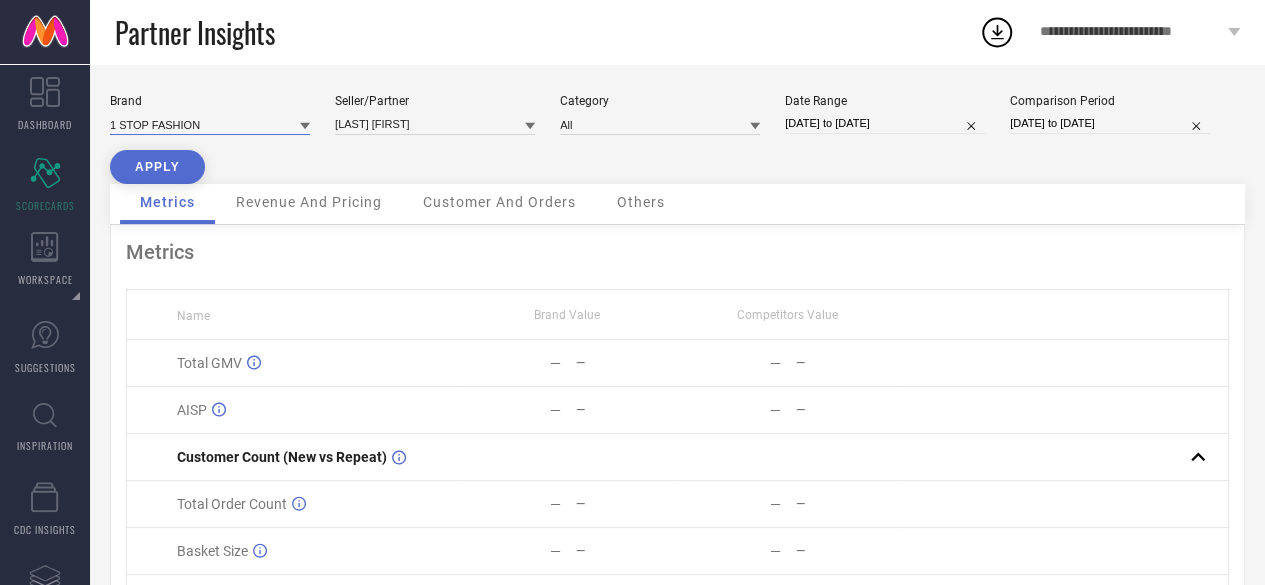 click at bounding box center (210, 124) 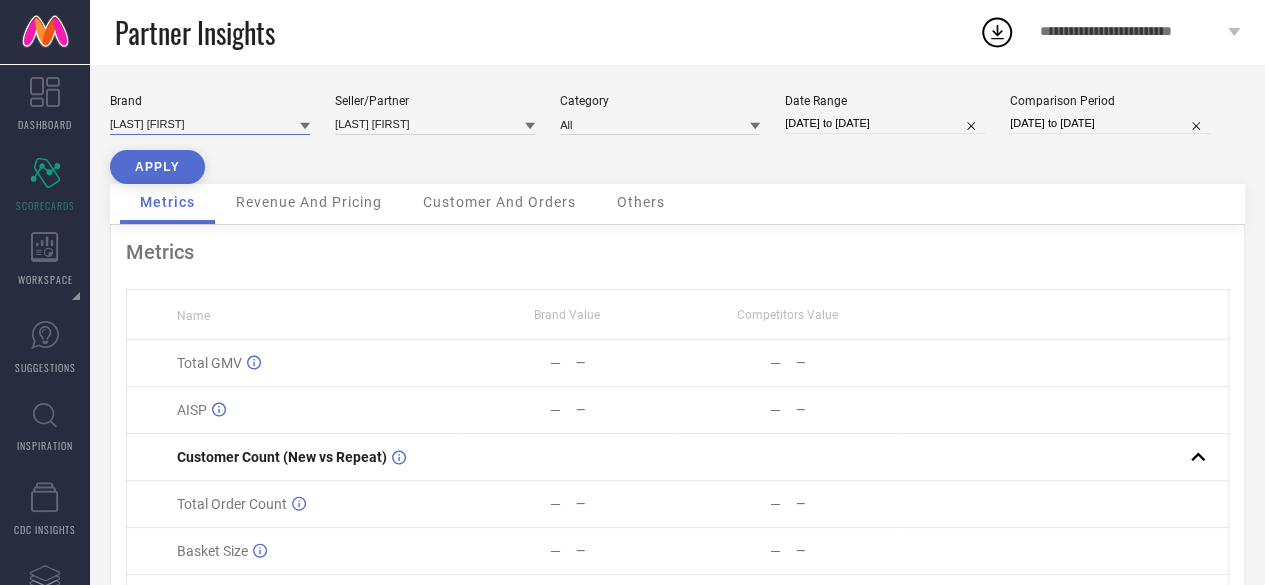 type on "NANGALIA RUCHIRA" 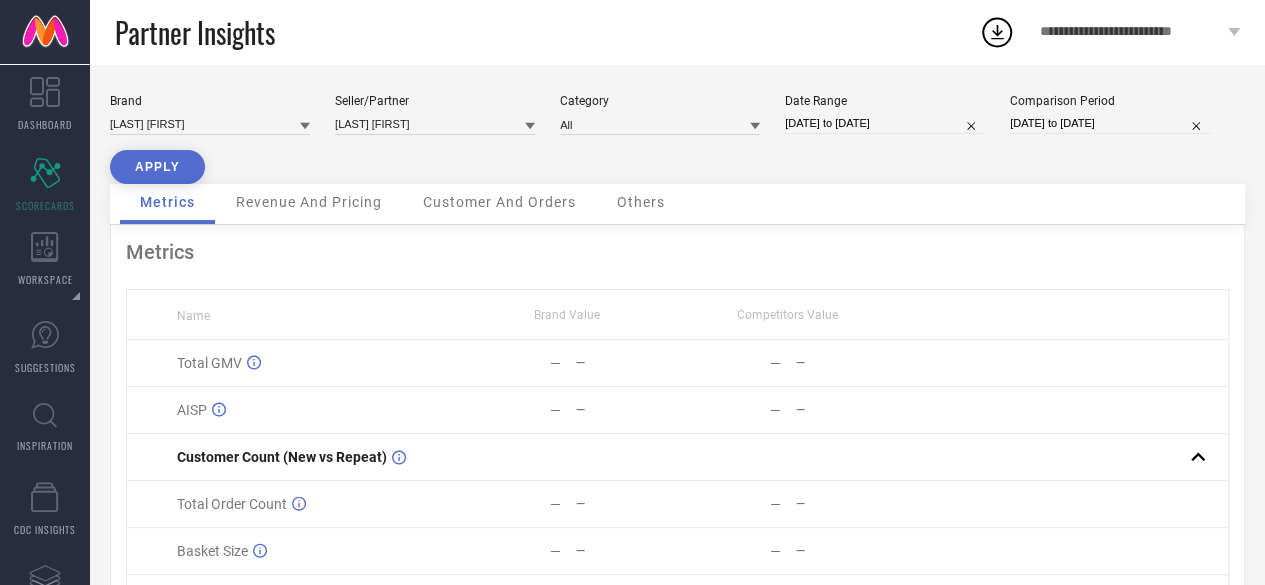 click on "APPLY" at bounding box center (157, 167) 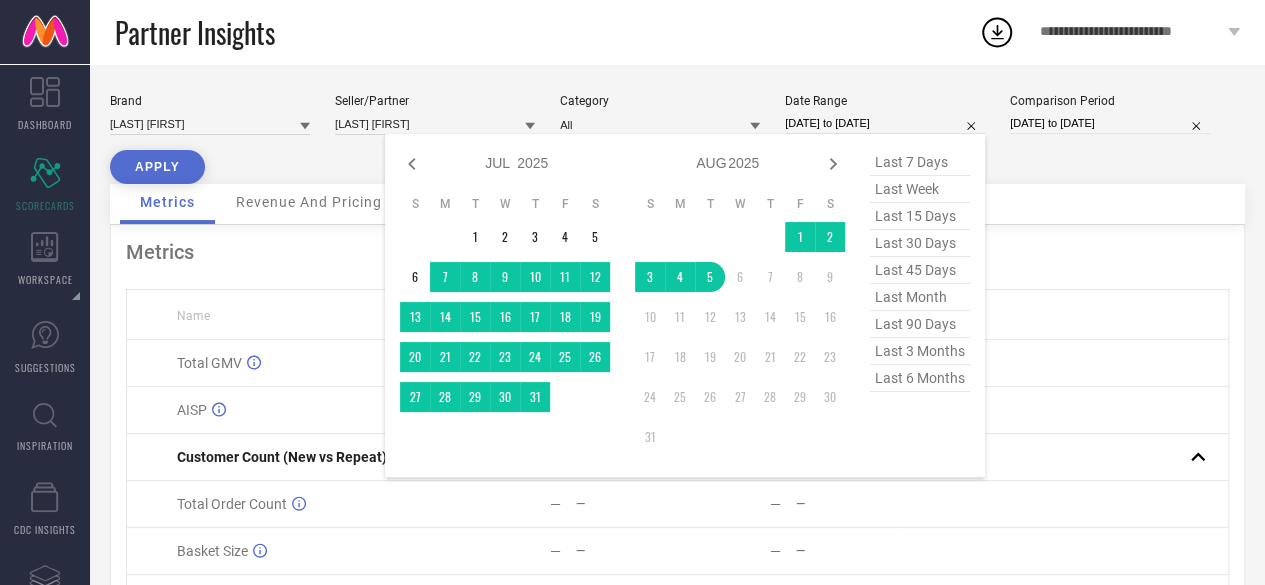 click on "06-07-2025 to 05-08-2025" at bounding box center [885, 123] 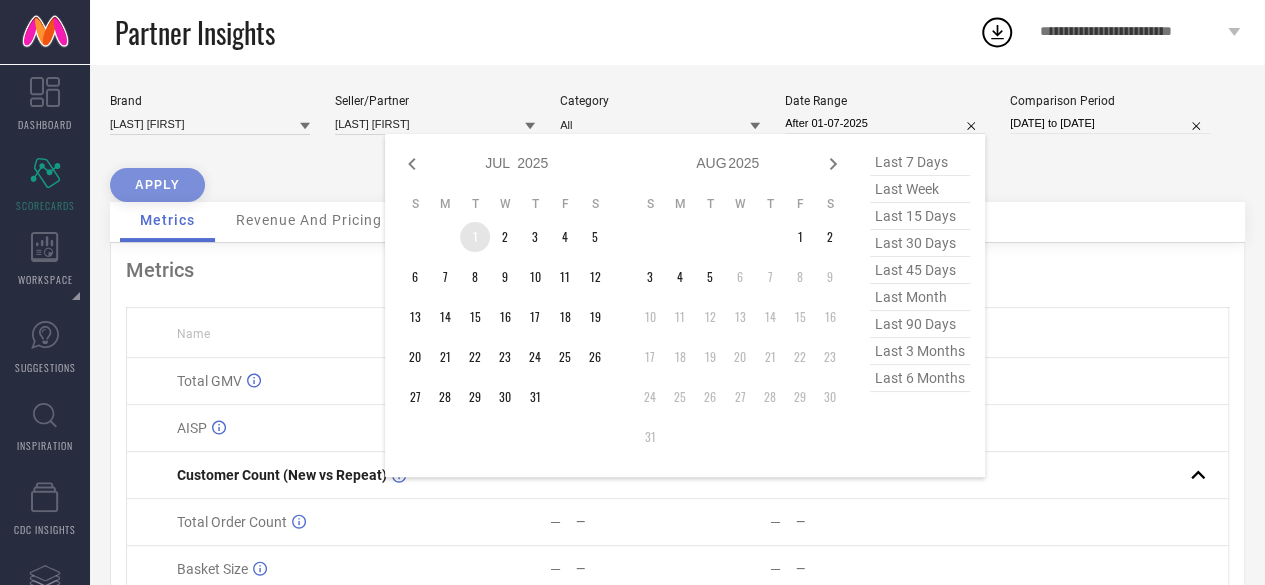 click on "1" at bounding box center (475, 237) 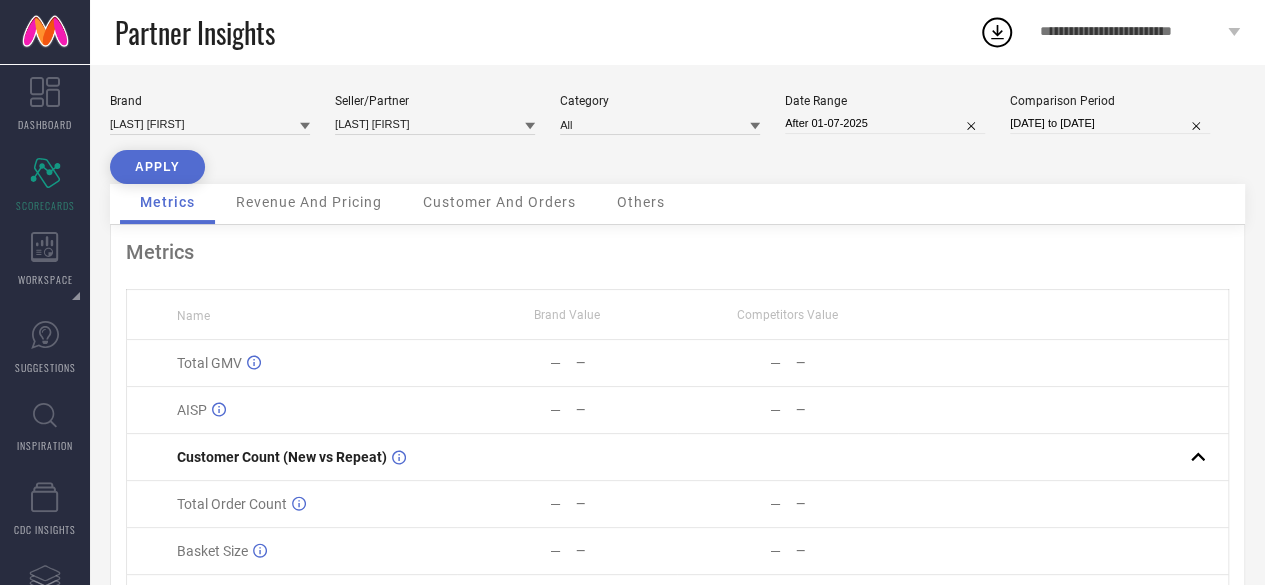 type on "01-07-2025 to 31-07-2025" 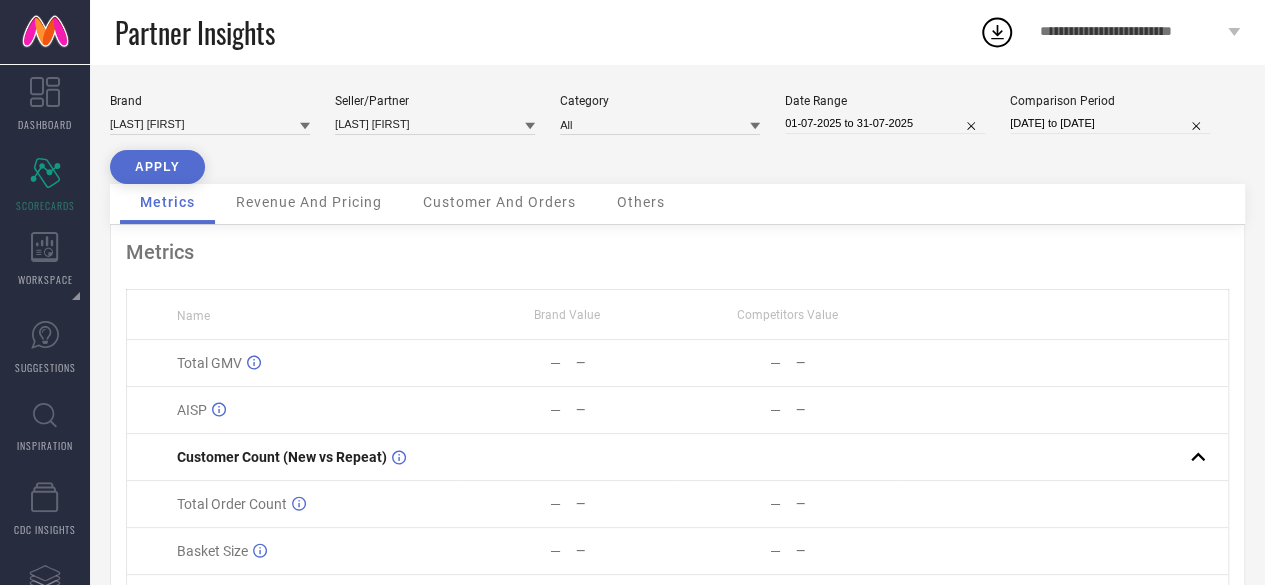 click on "APPLY" at bounding box center (157, 167) 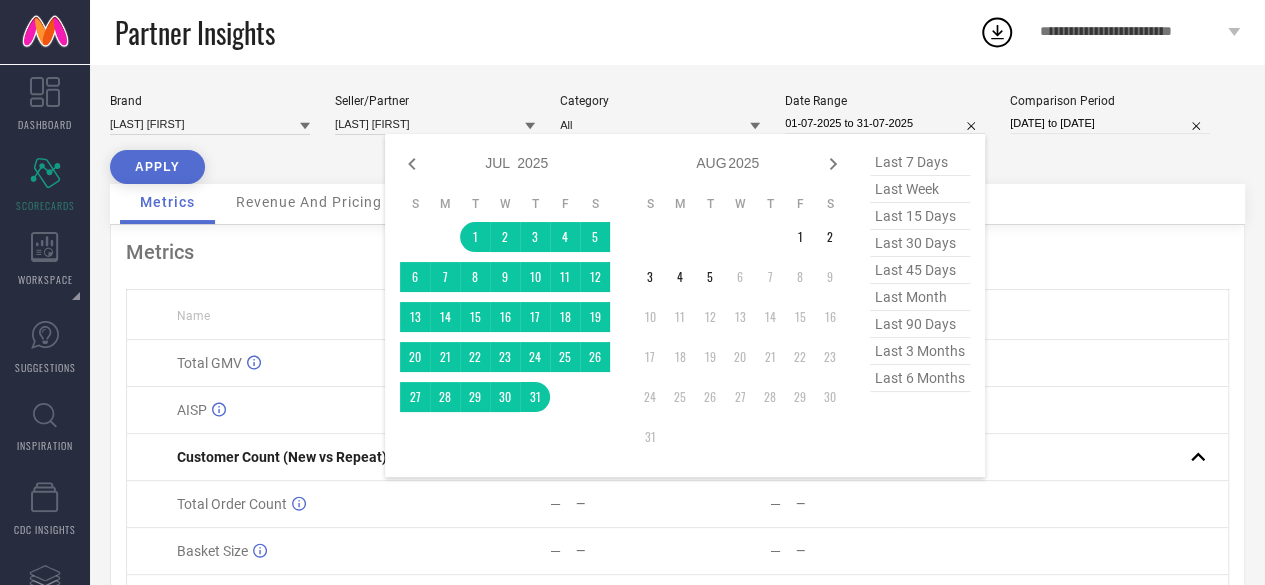 click on "01-07-2025 to 31-07-2025" at bounding box center (885, 123) 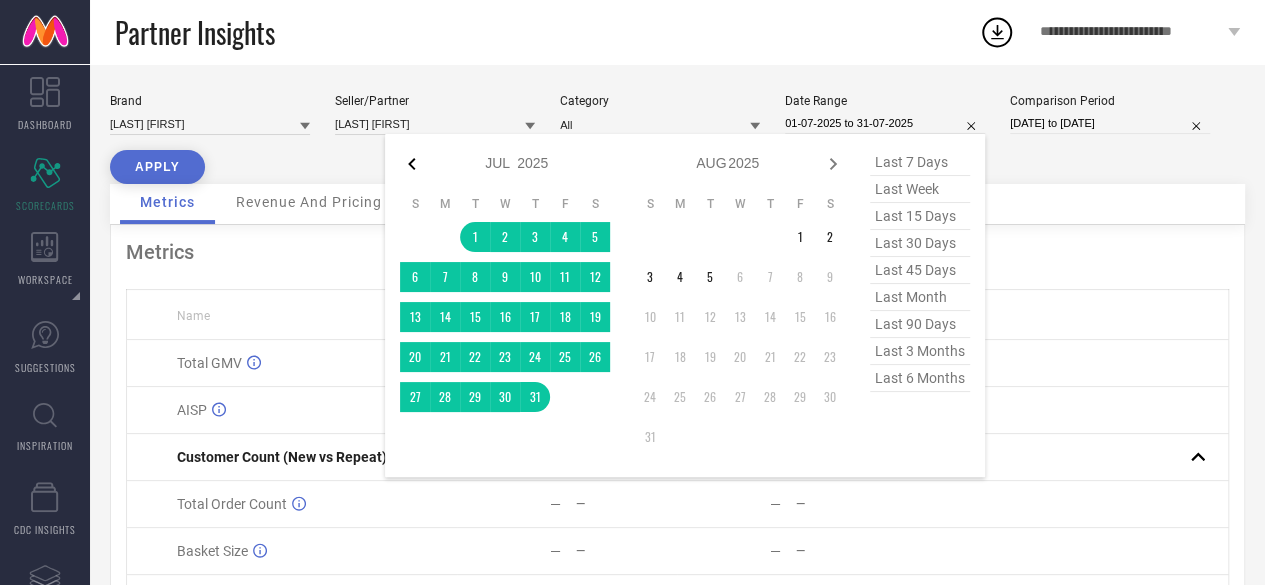 click 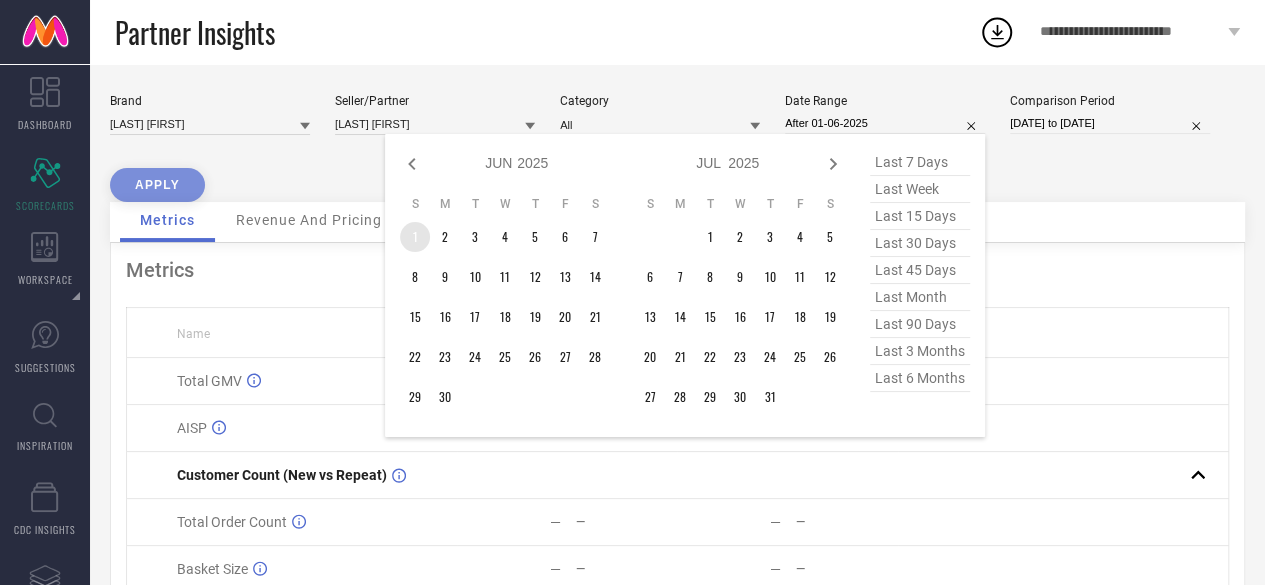 click on "1" at bounding box center [415, 237] 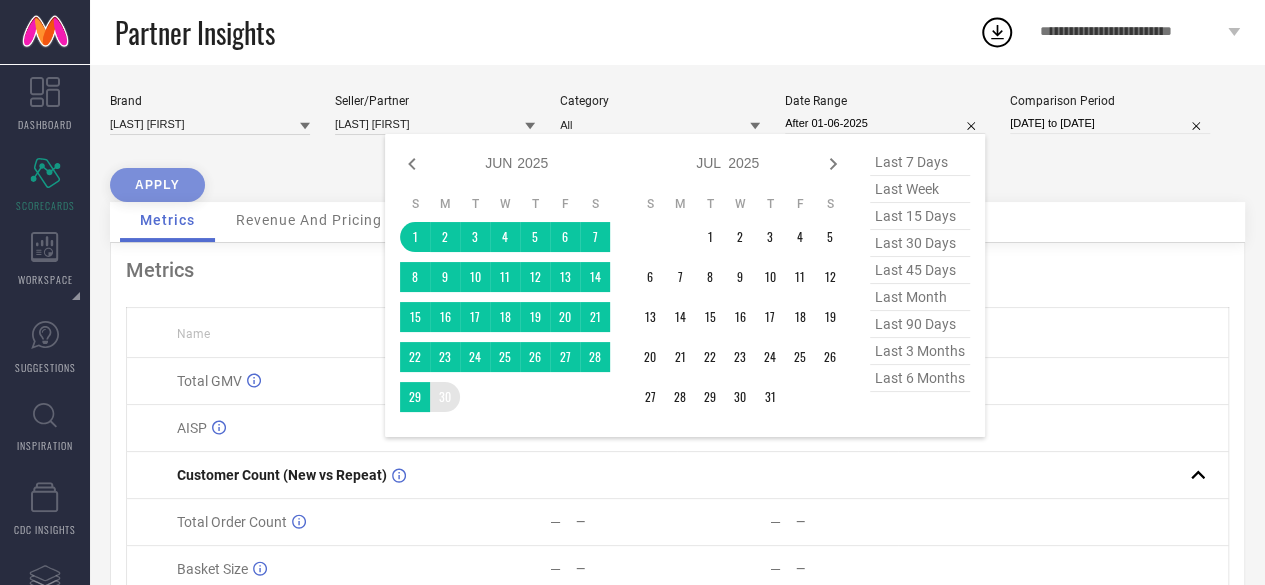 type on "01-06-2025 to 30-06-2025" 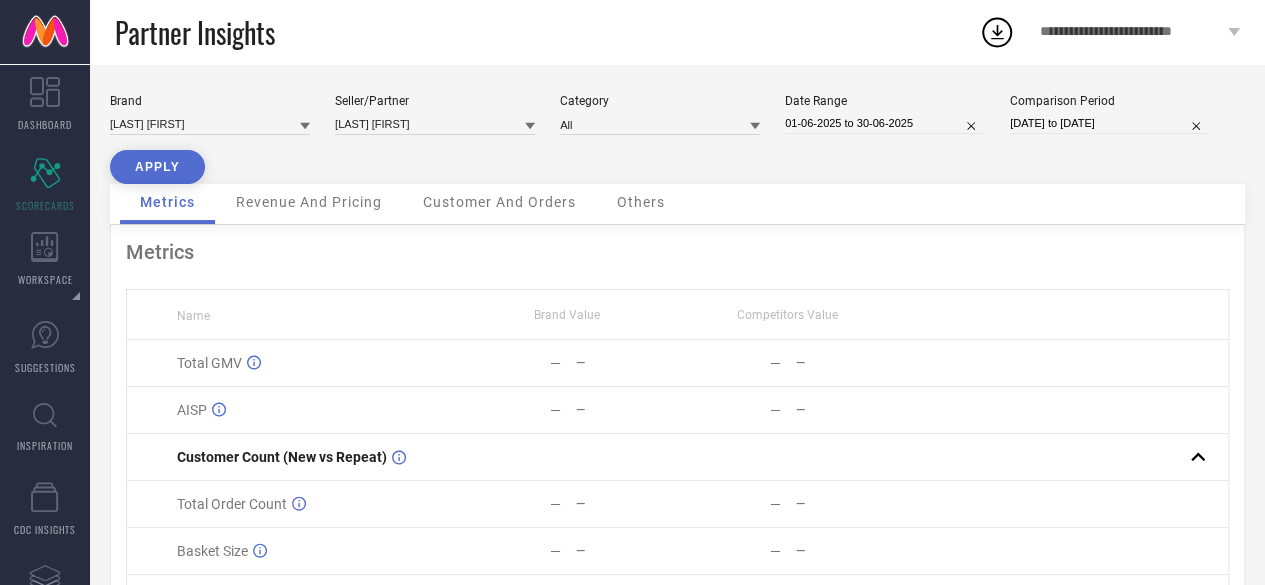 click on "APPLY" at bounding box center [157, 167] 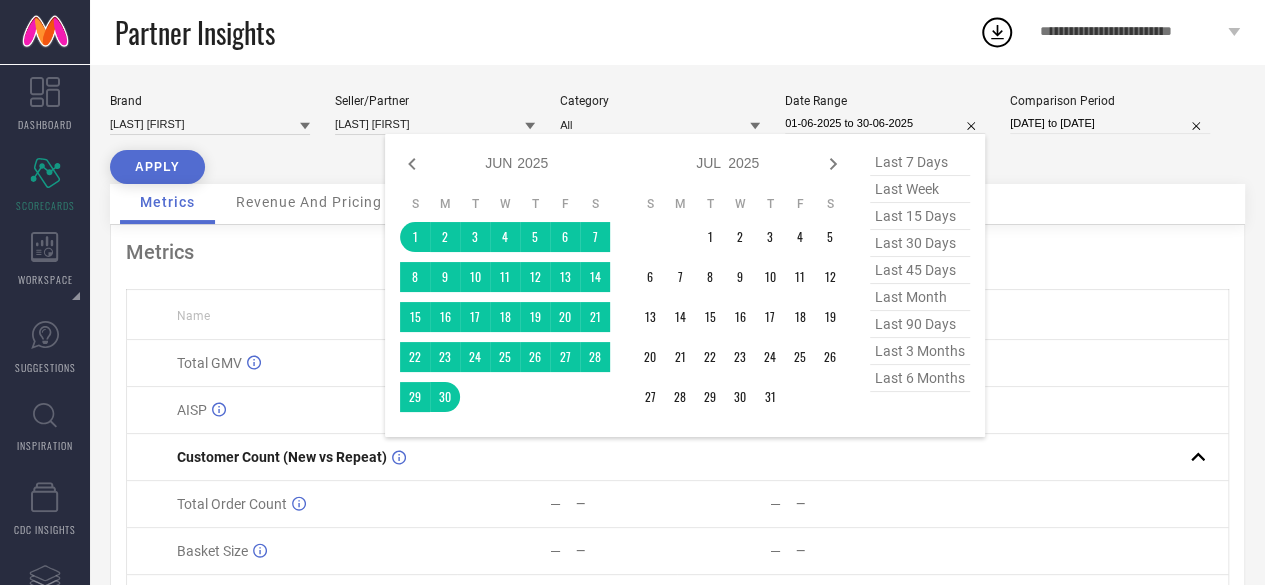 click on "01-06-2025 to 30-06-2025" at bounding box center [885, 123] 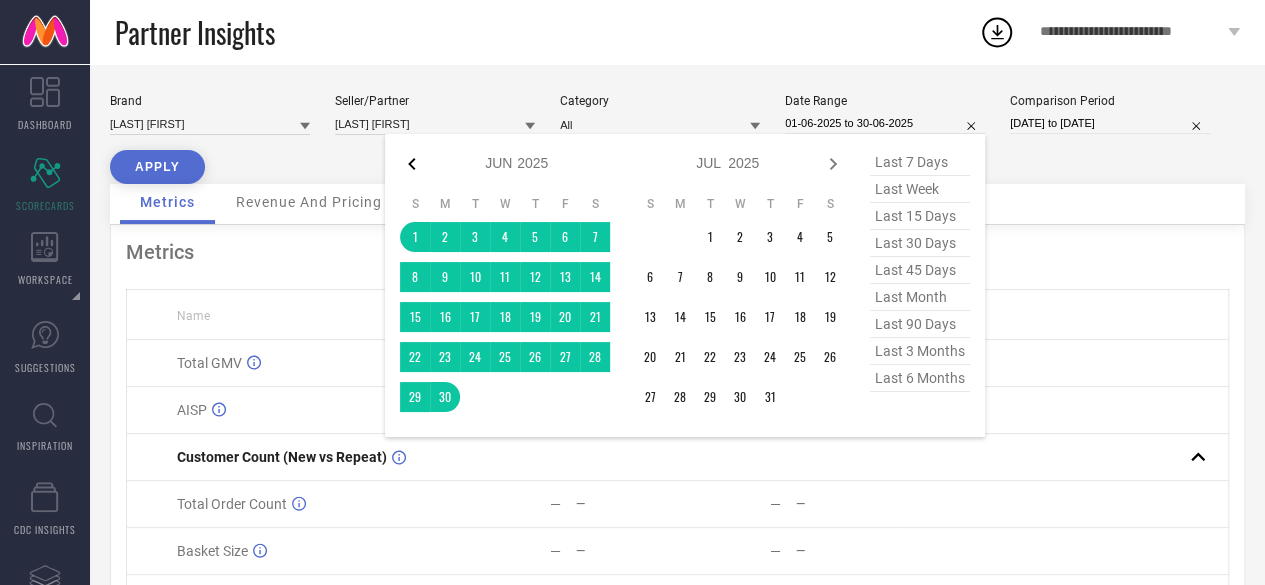 click 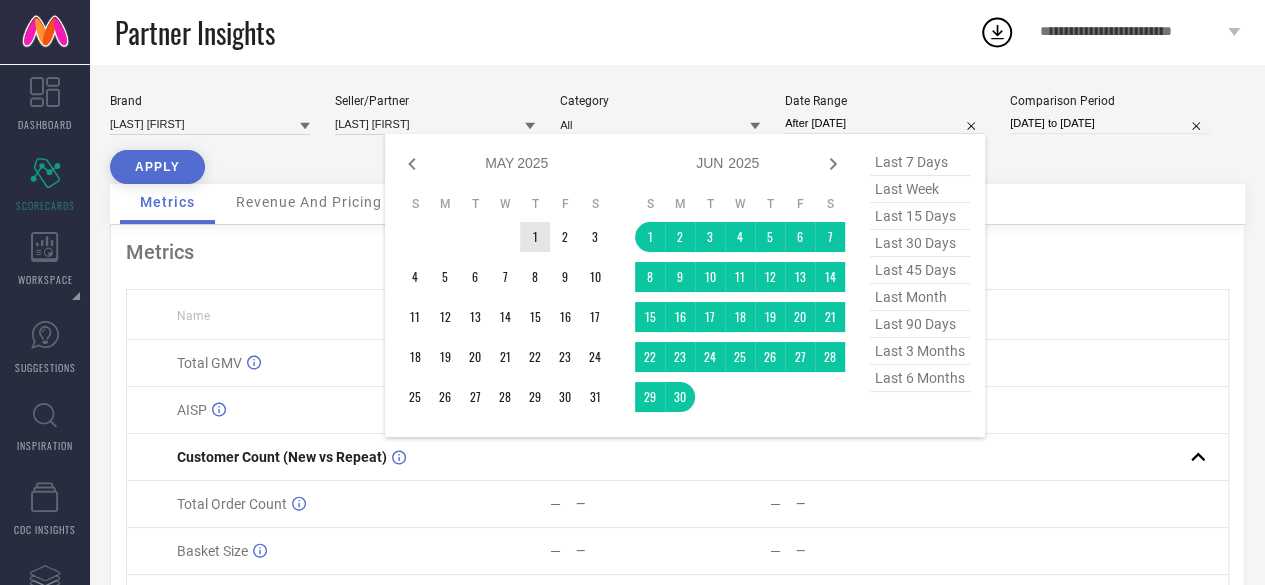 click on "1" at bounding box center [535, 237] 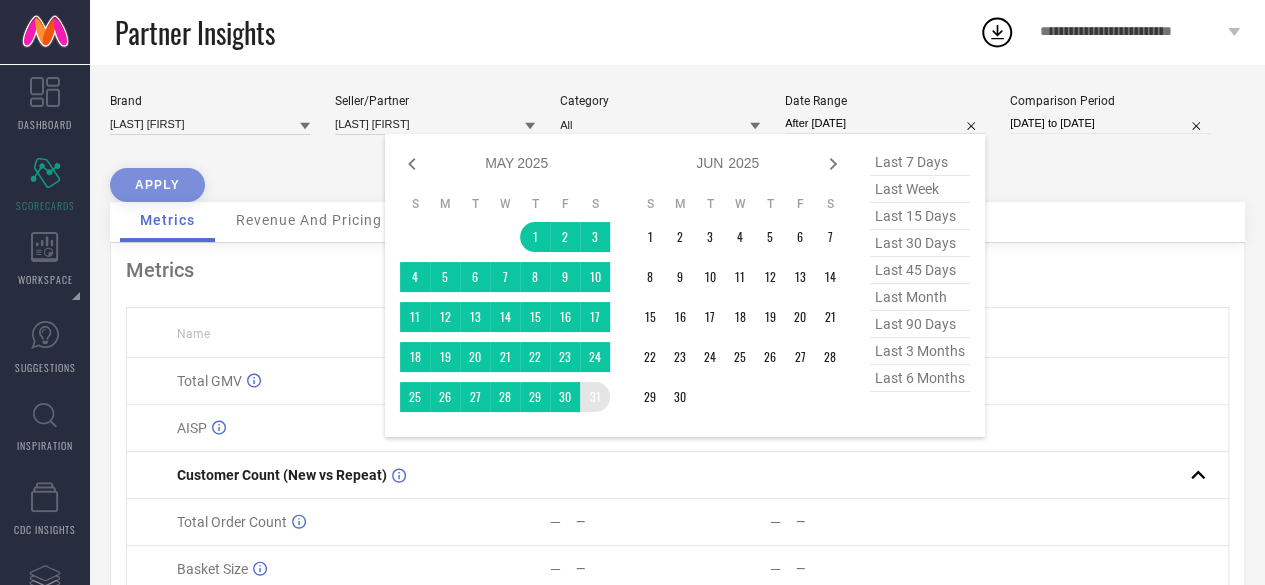 type on "01-05-2025 to 31-05-2025" 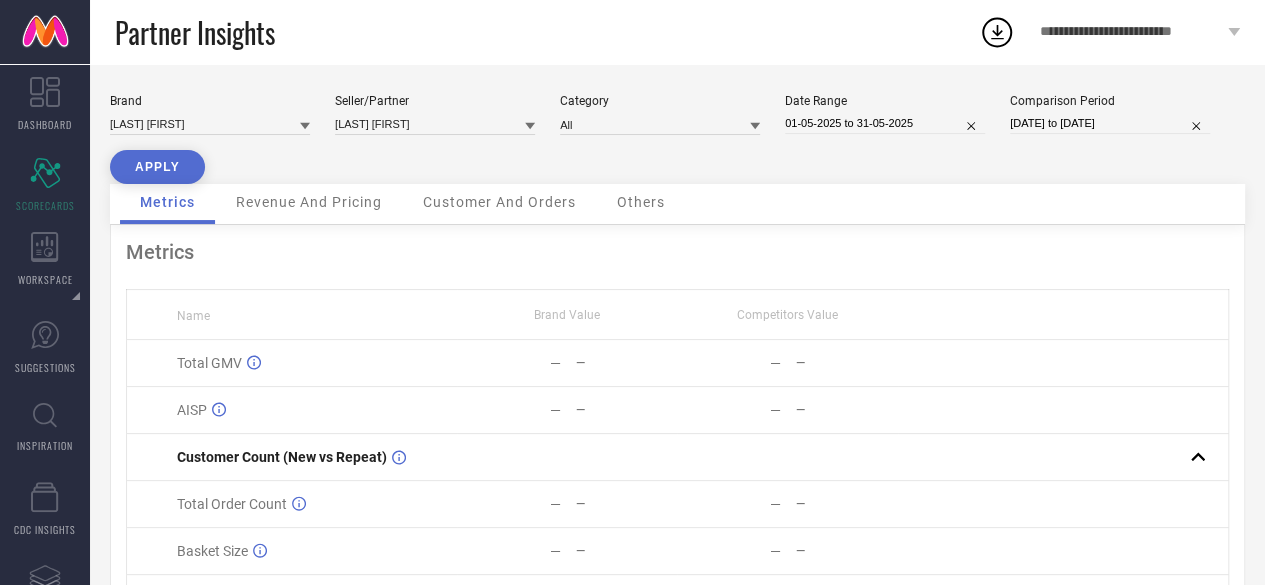 click on "APPLY" at bounding box center (157, 167) 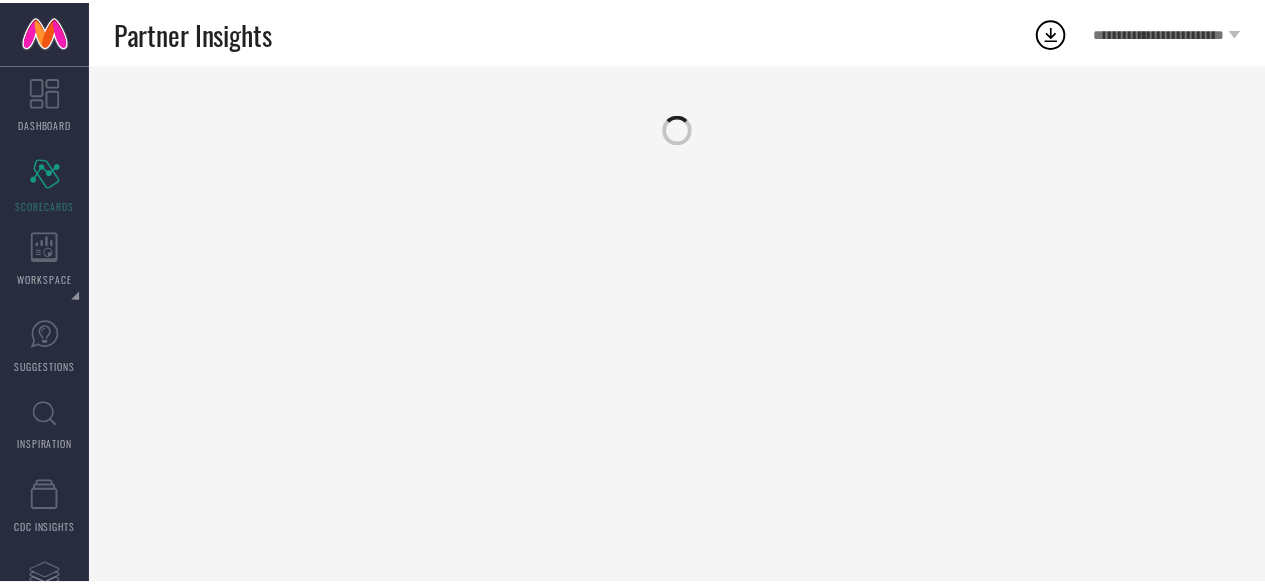 scroll, scrollTop: 0, scrollLeft: 0, axis: both 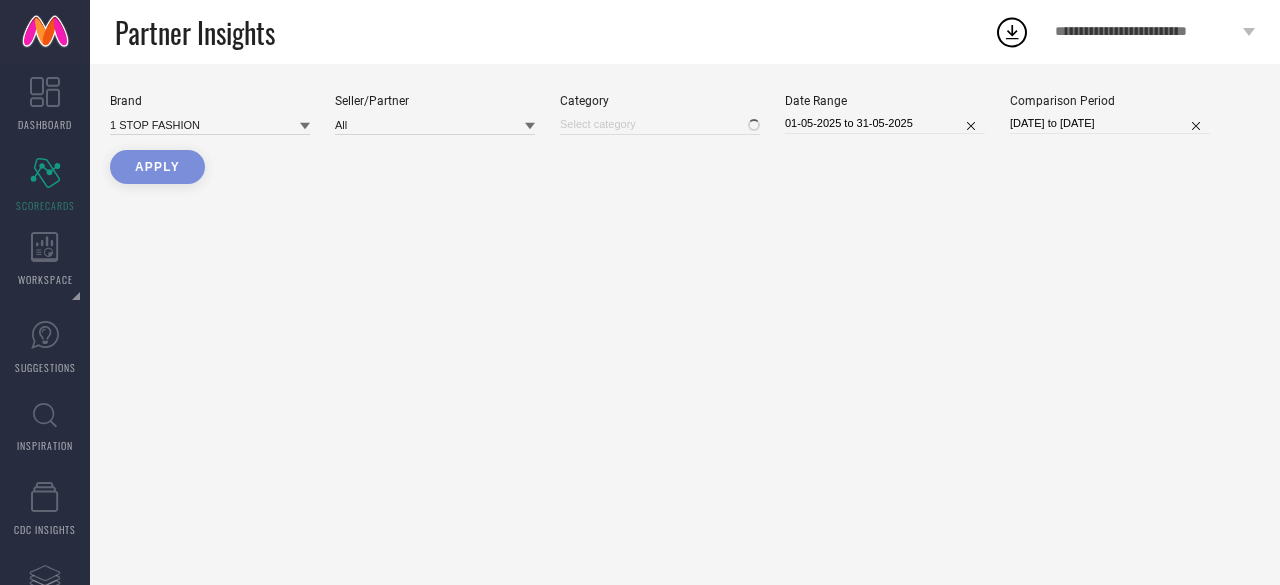 type on "All" 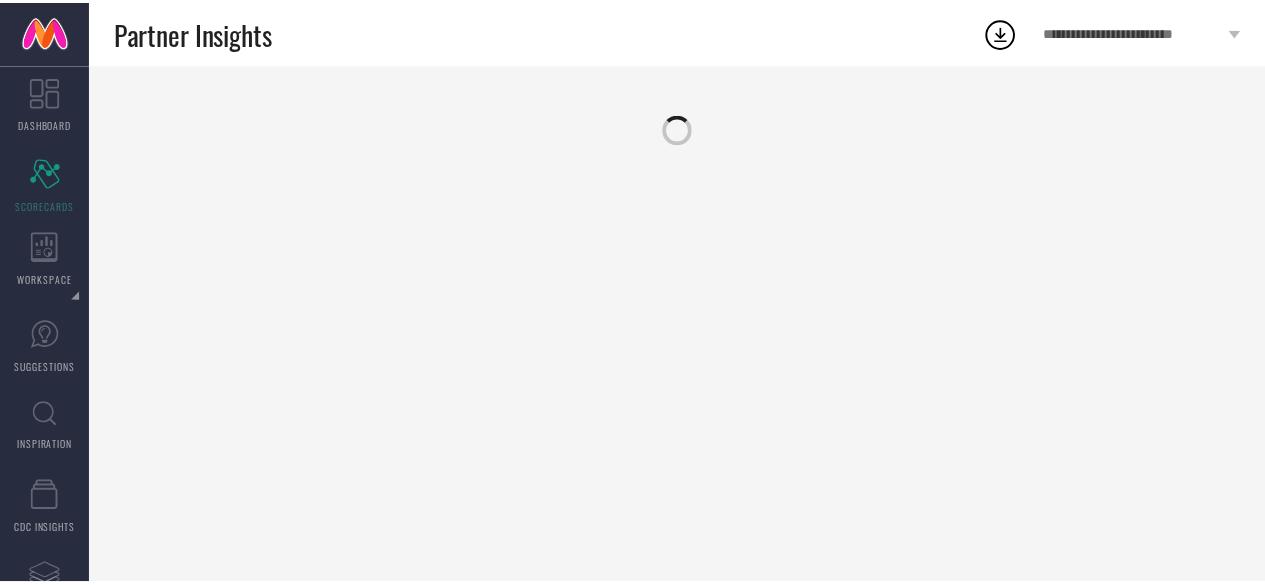 scroll, scrollTop: 0, scrollLeft: 0, axis: both 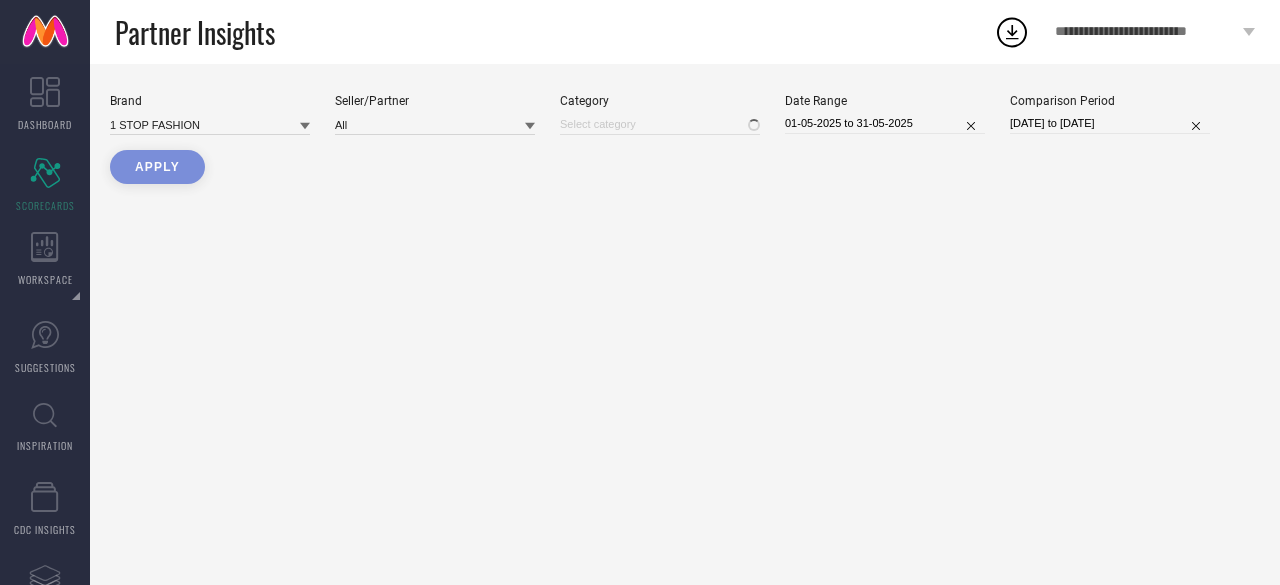 type on "All" 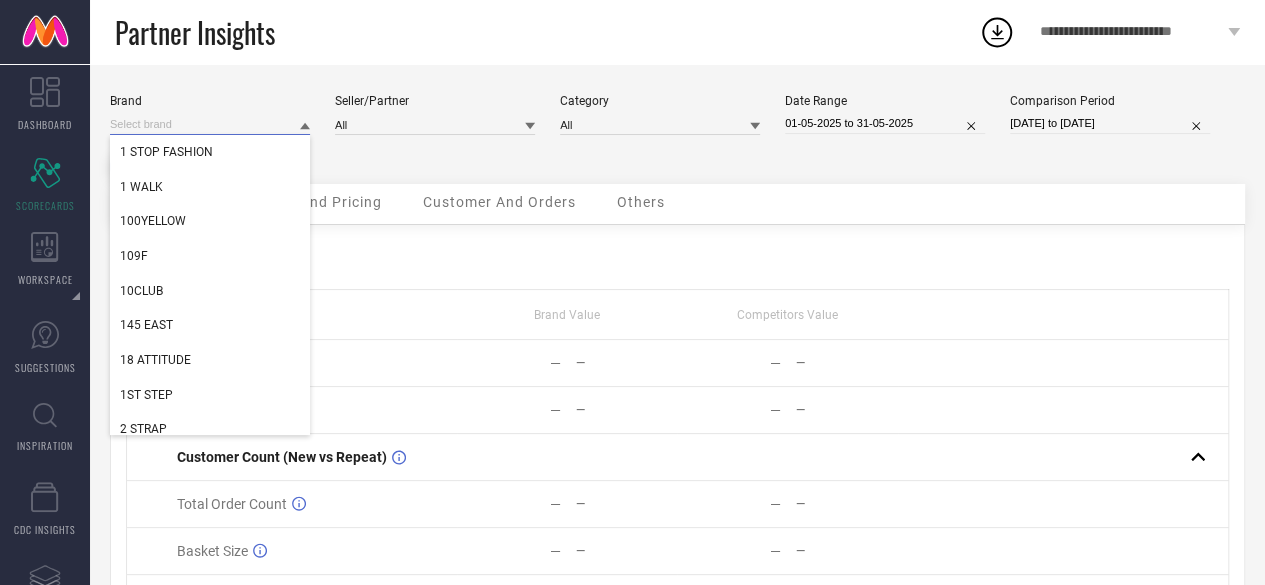 click at bounding box center [210, 124] 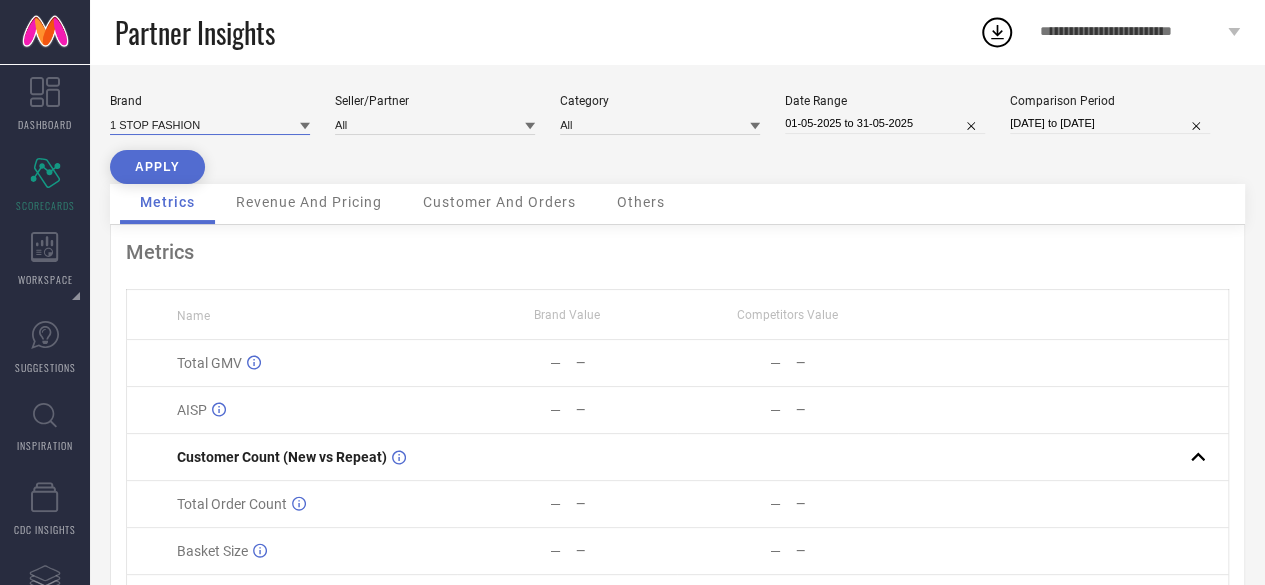 paste on "NANGALIA RUCHIRA" 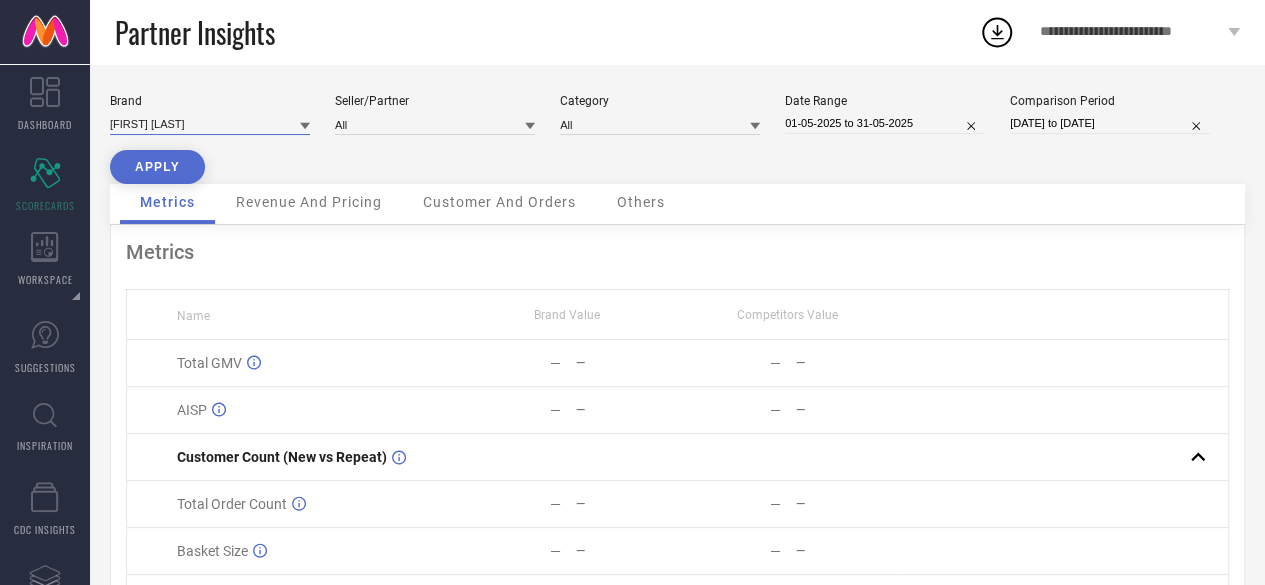 type on "NANGALIA RUCHIRA" 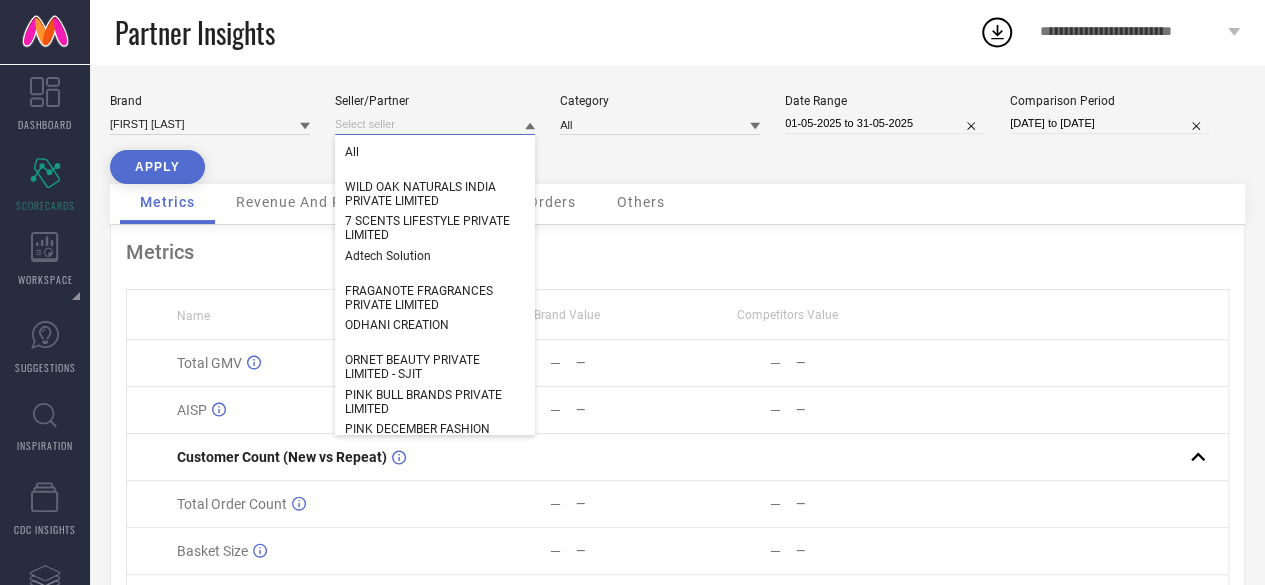 click at bounding box center (435, 124) 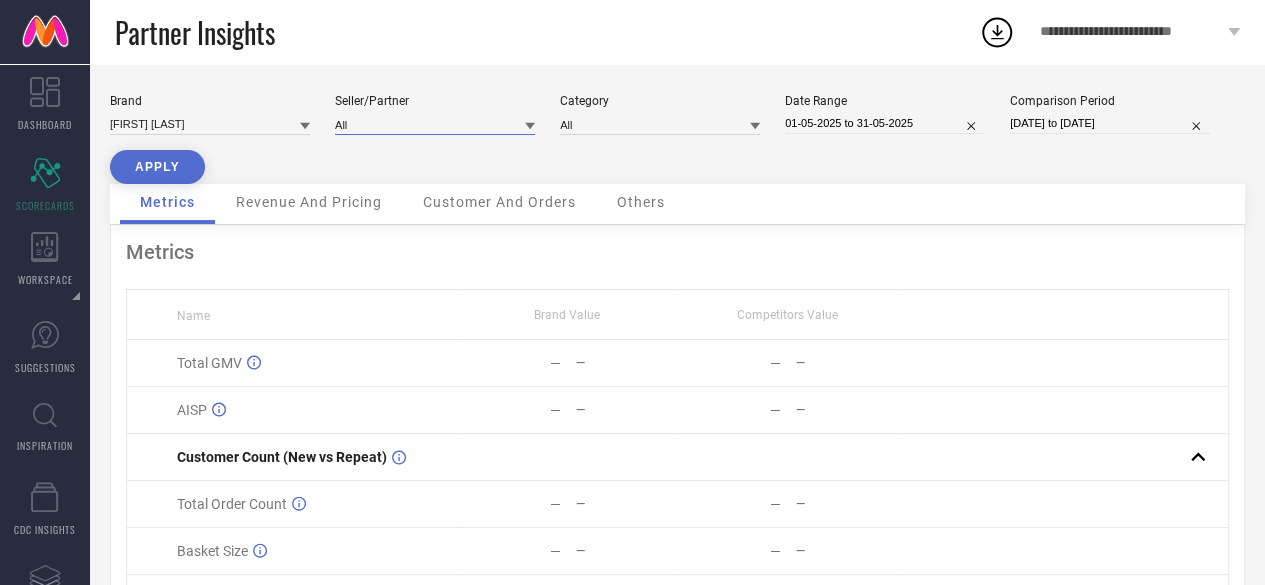 paste on "NANGALIA RUCHIRA" 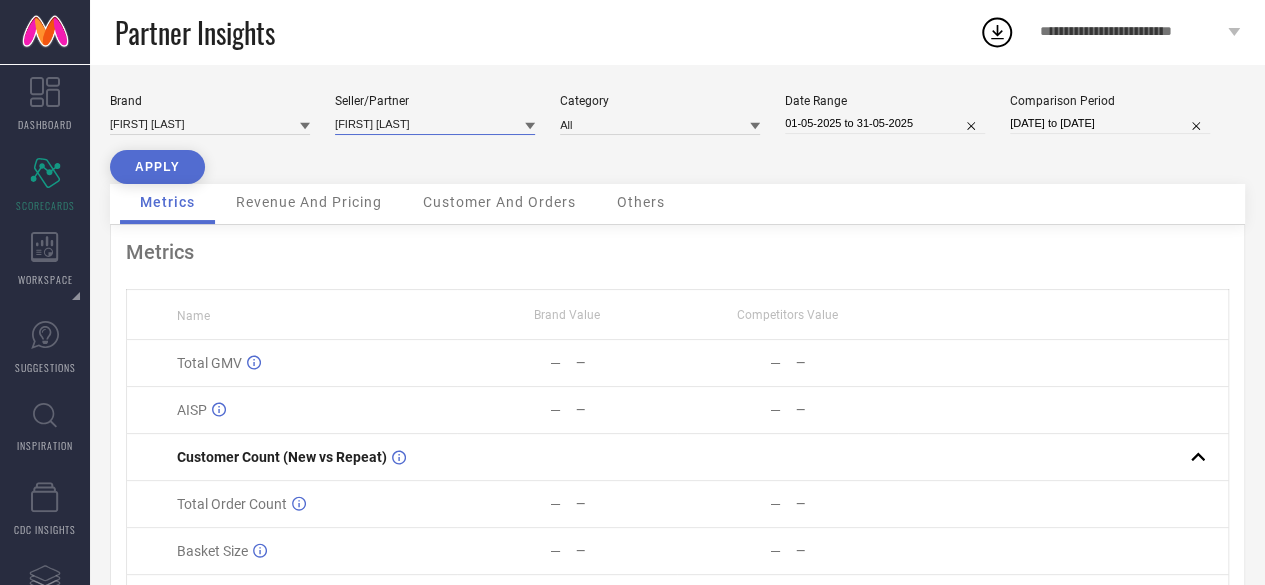 type on "NANGALIA RUCHIRA" 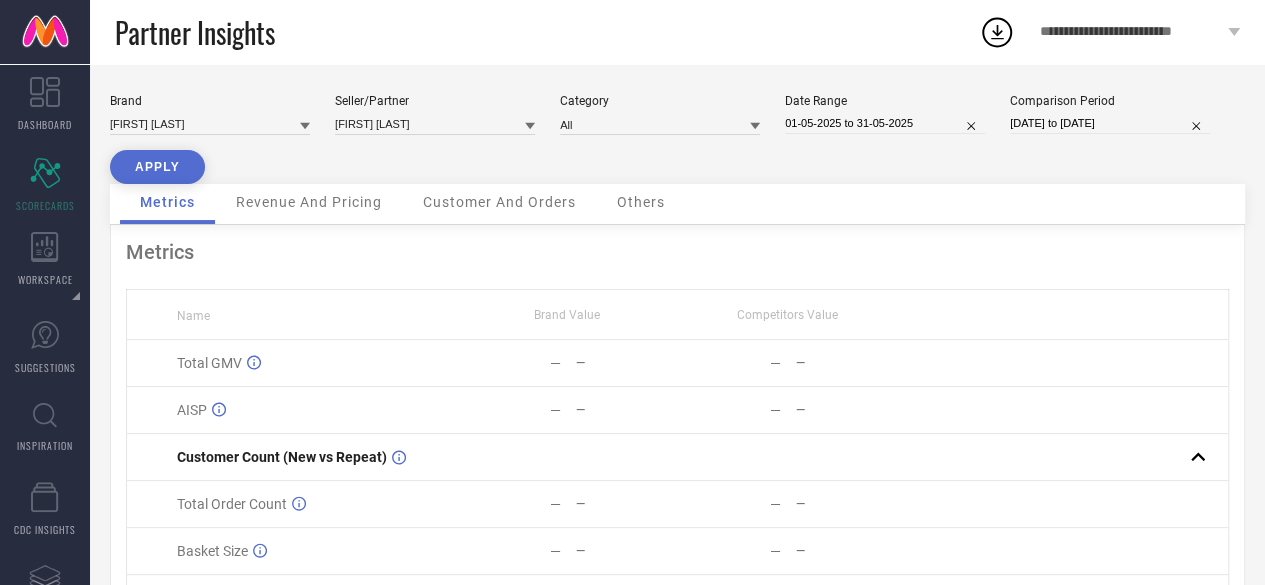 click on "APPLY" at bounding box center (157, 167) 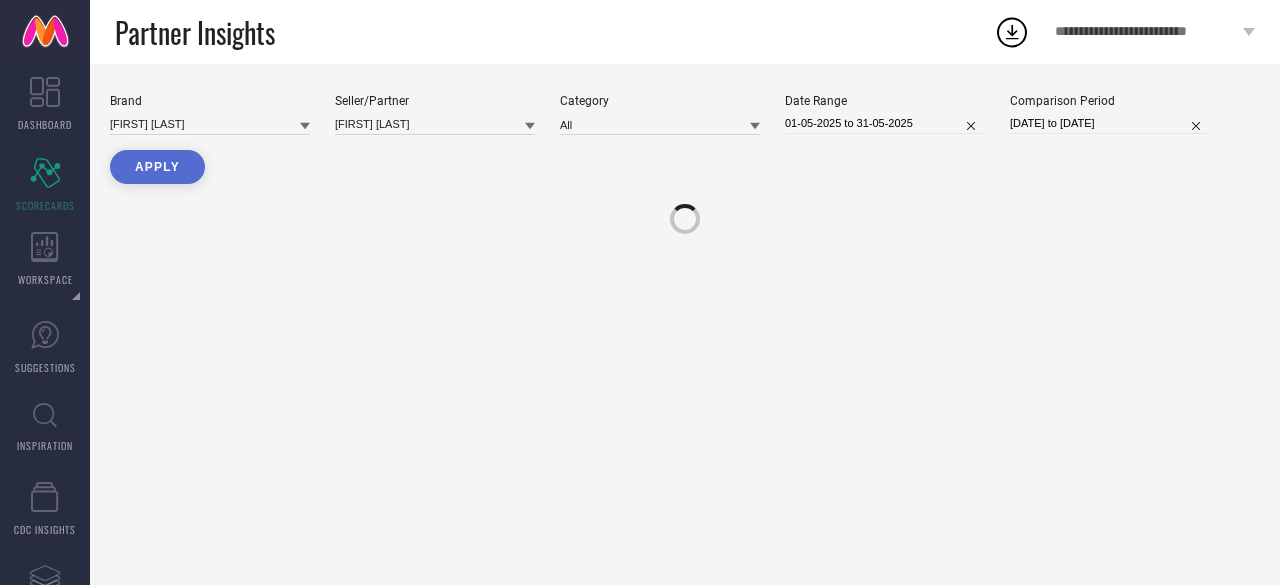 click on "APPLY" at bounding box center (157, 167) 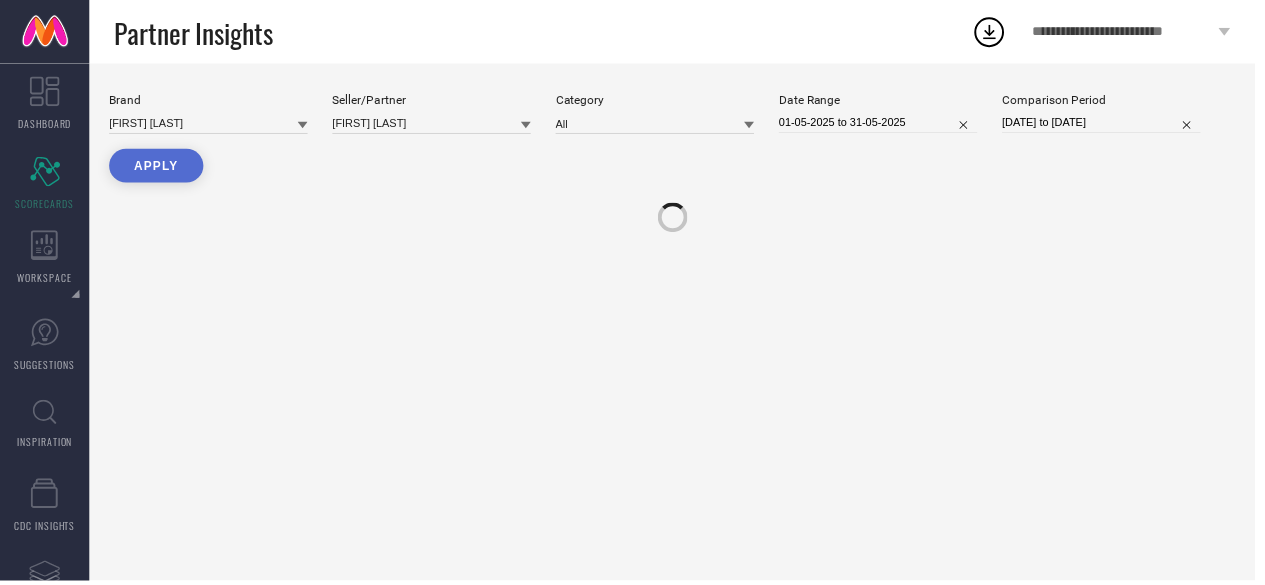 click on "APPLY" at bounding box center [157, 167] 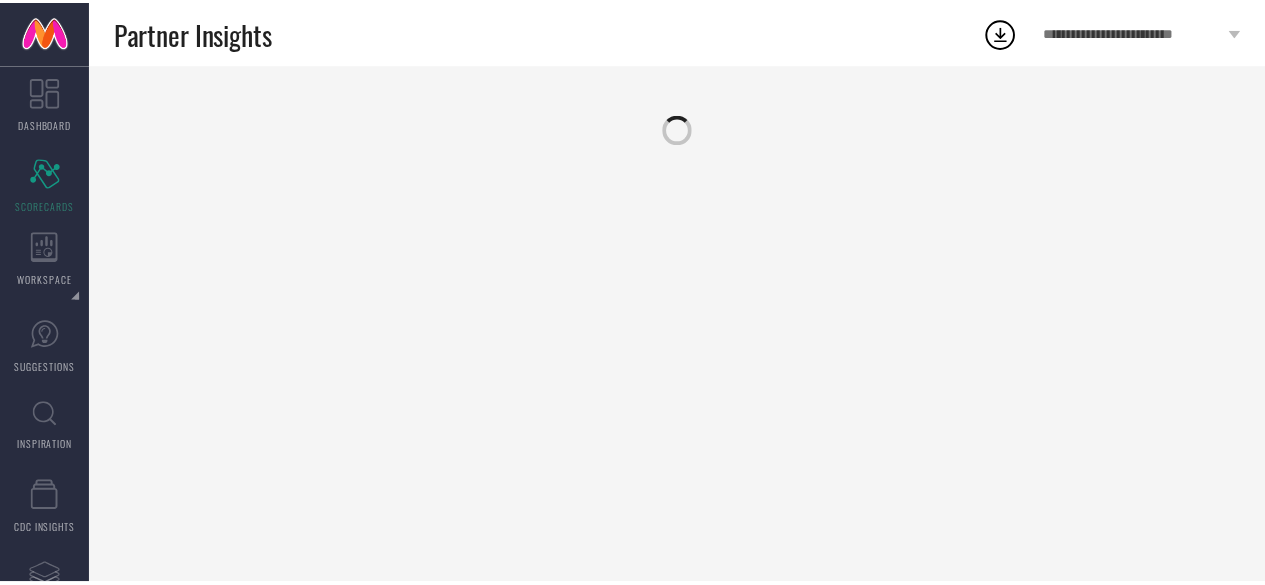 scroll, scrollTop: 0, scrollLeft: 0, axis: both 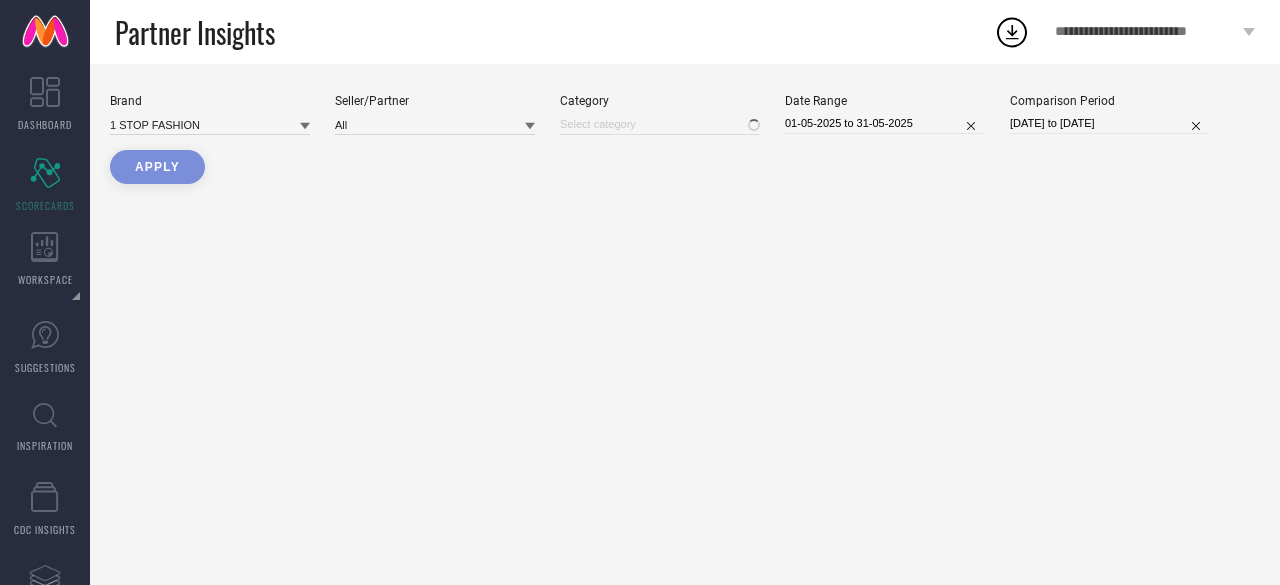 type on "All" 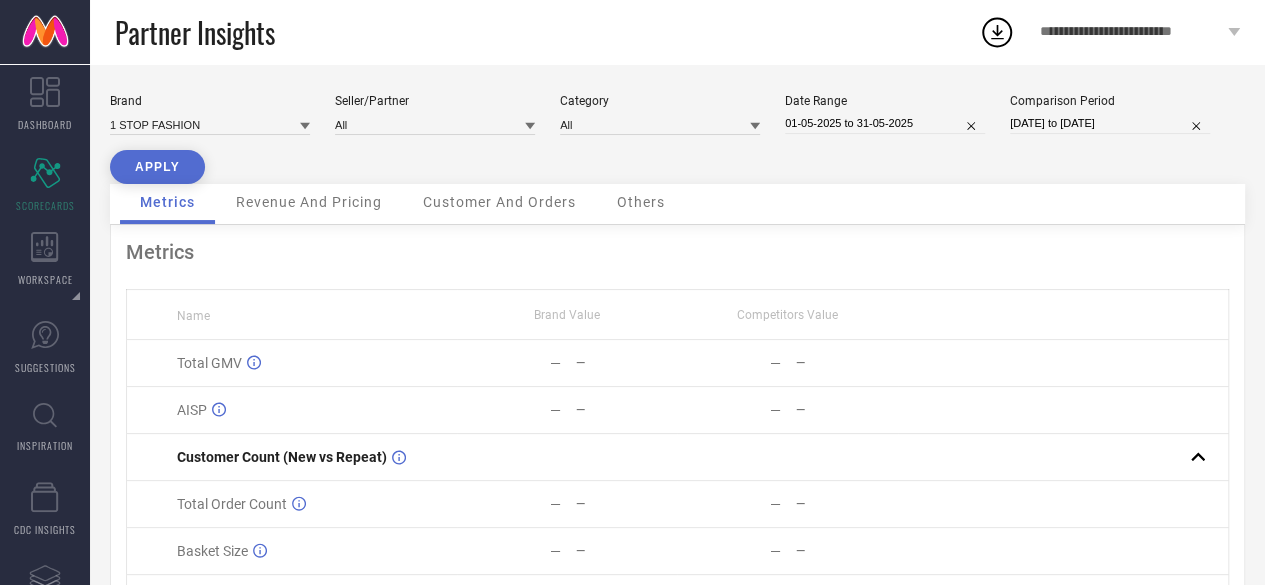 click on "APPLY" at bounding box center (157, 167) 